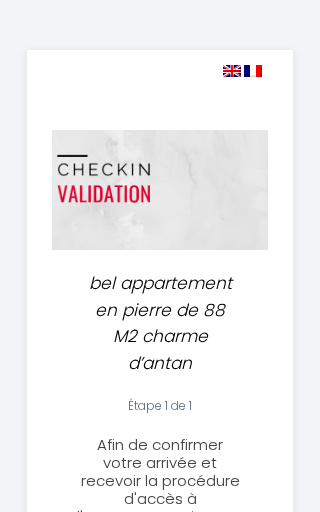 select 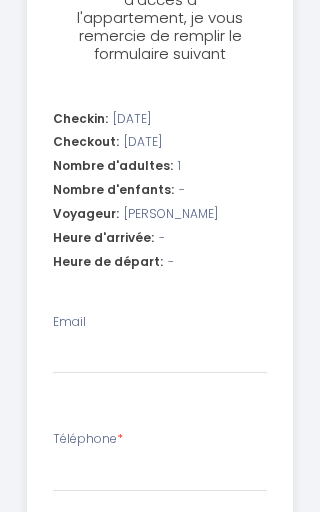 scroll, scrollTop: 500, scrollLeft: 0, axis: vertical 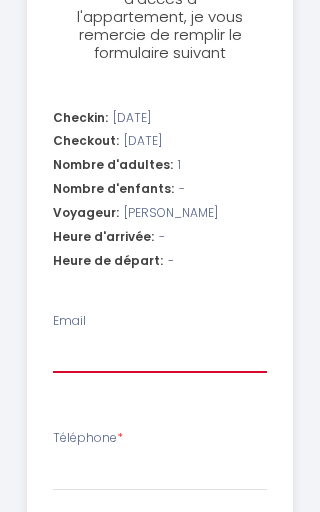 click on "Email" at bounding box center [160, 355] 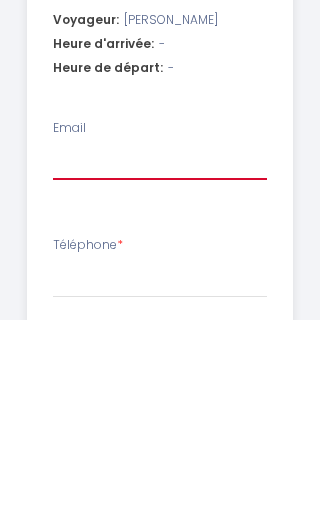 type on "7" 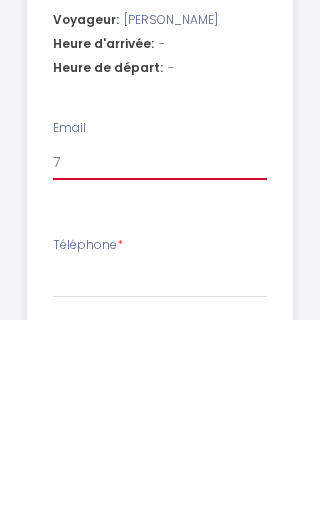 select 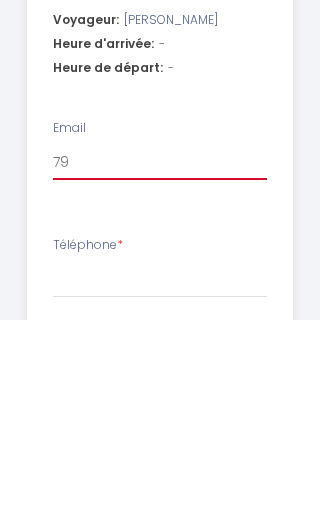 select 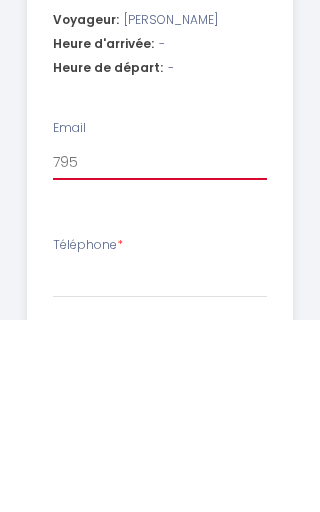 select 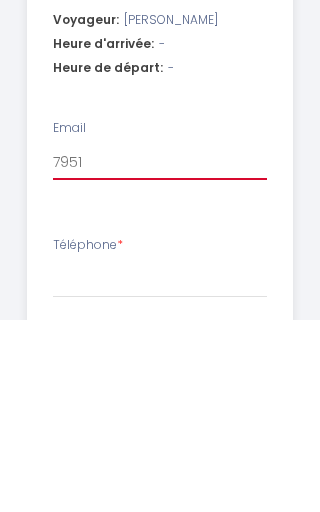 select 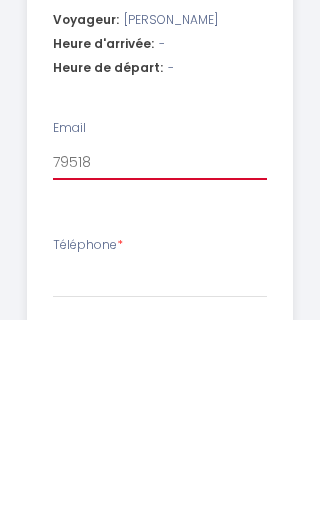 type on "795181" 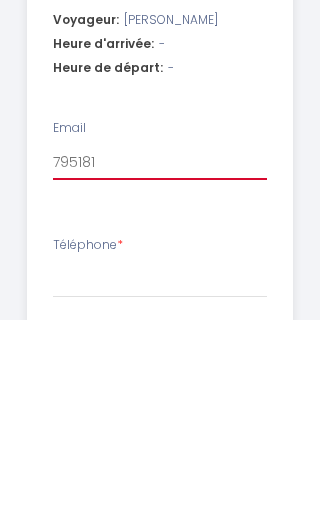 select 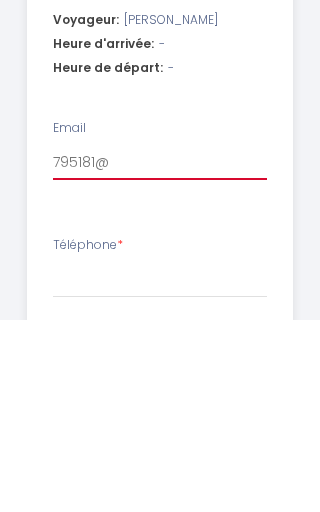 select 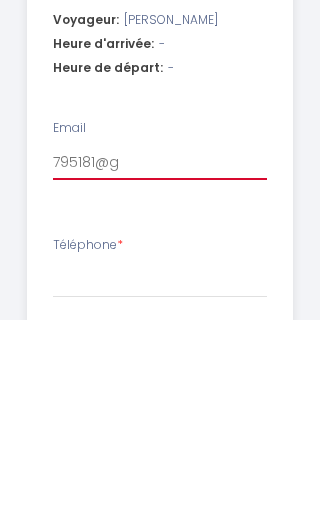 select 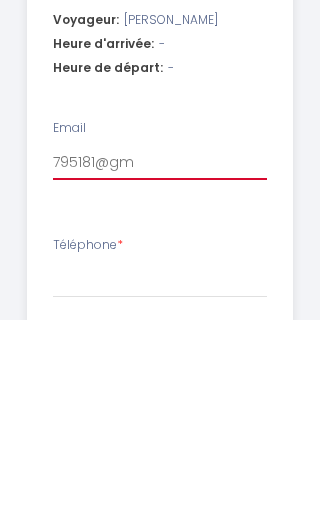 select 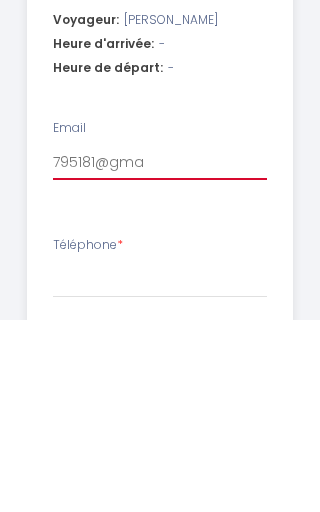 select 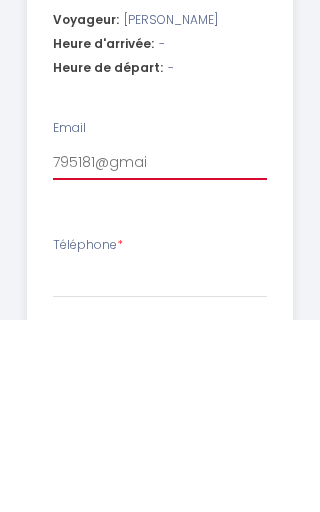 select 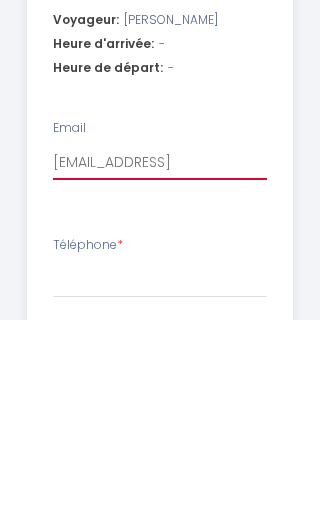 select 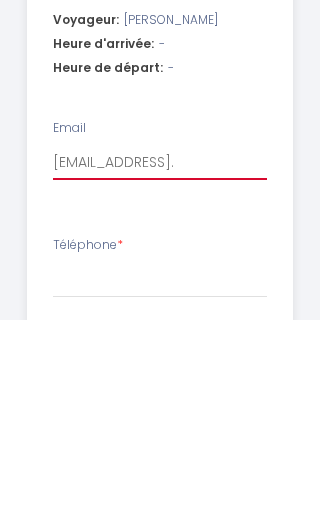 select 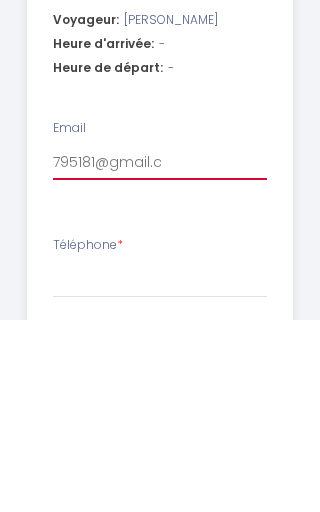 select 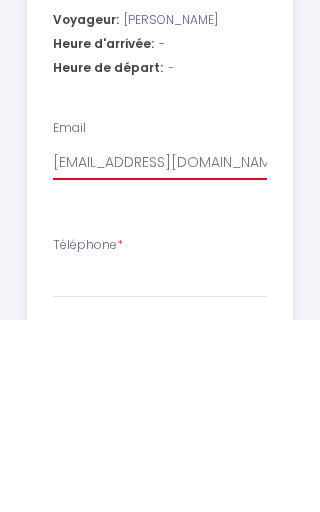 select 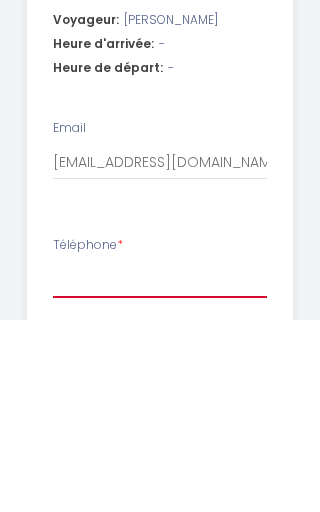 click on "Téléphone
*" at bounding box center [160, 473] 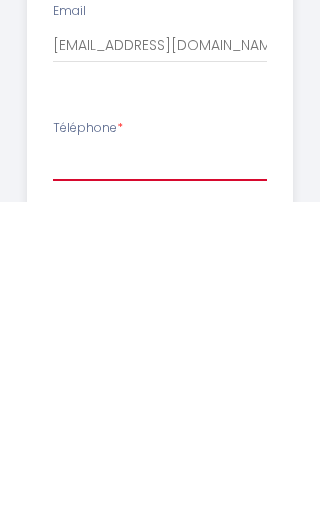 type on "+" 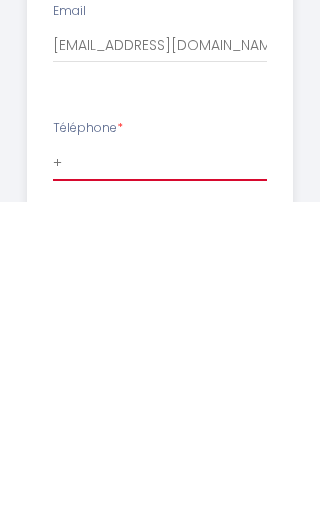 select 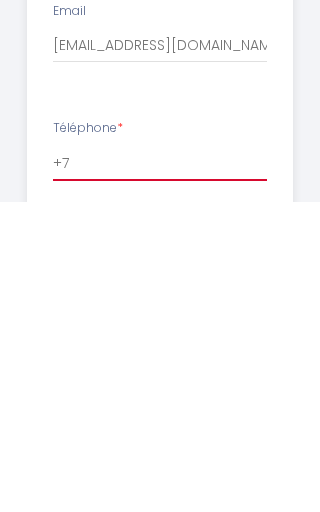 select 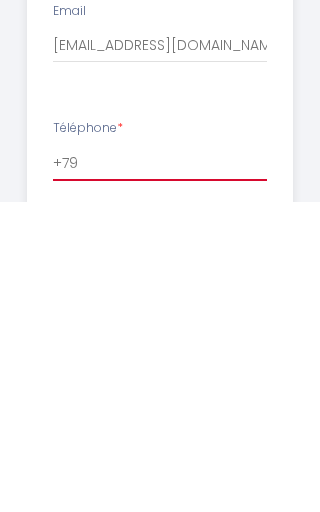 select 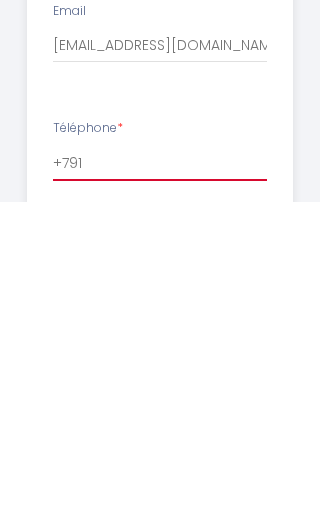 select 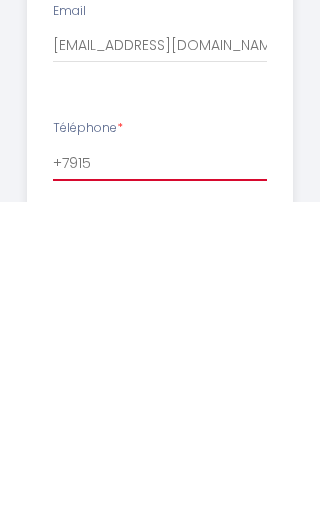 select 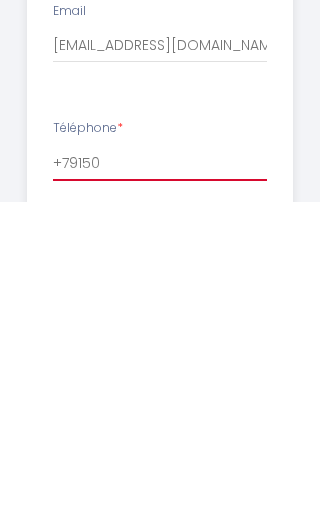 select 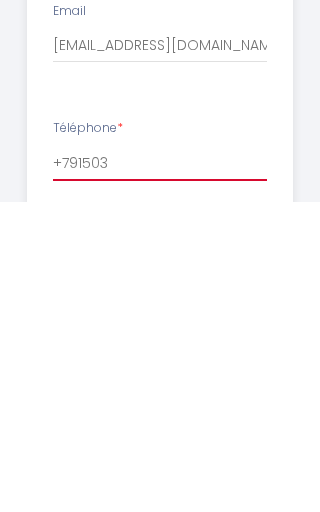 select 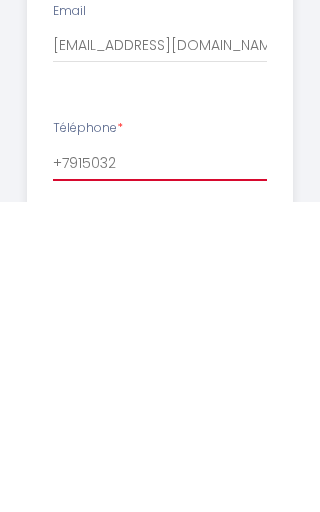 select 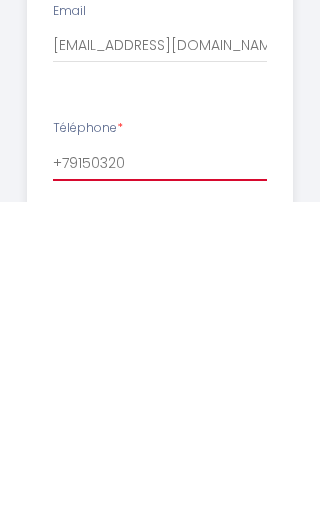 select 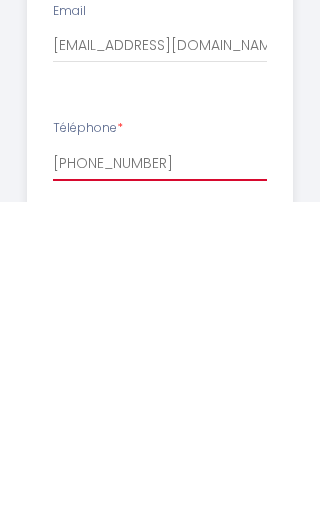 select 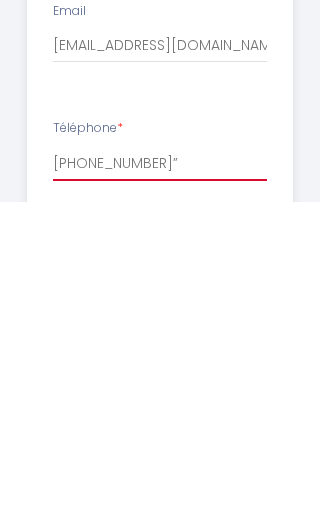 select 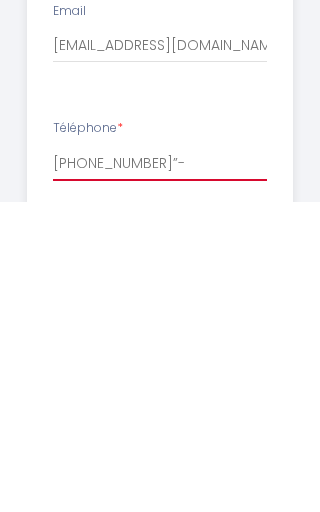 select 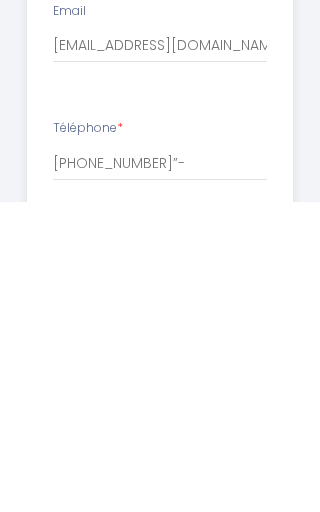 click on "16:00 16:30 17:00 17:30 18:00 18:30 19:00 19:30 20:00 20:30 21:00 21:30 22:00 22:30 23:00 23:30" at bounding box center [160, 592] 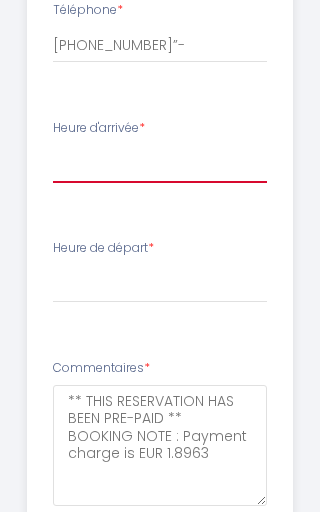 select on "16:00" 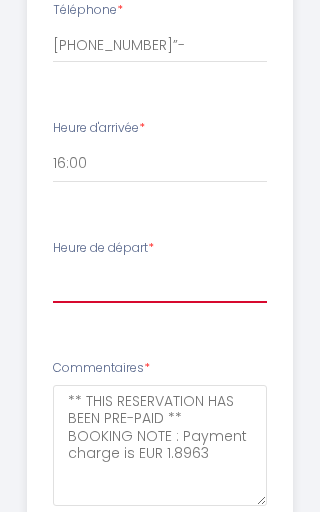 click on "00:00 00:30 01:00 01:30 02:00 02:30 03:00 03:30 04:00 04:30 05:00 05:30 06:00 06:30 07:00 07:30 08:00 08:30 09:00 09:30 10:00 10:30 11:00" at bounding box center (160, 284) 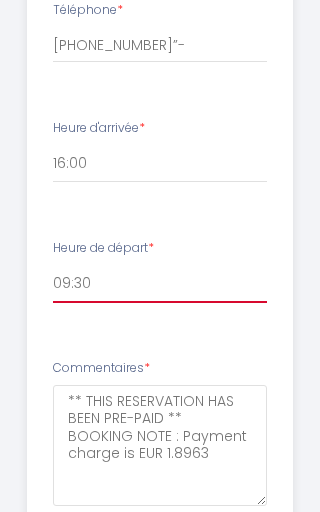 click on "00:00 00:30 01:00 01:30 02:00 02:30 03:00 03:30 04:00 04:30 05:00 05:30 06:00 06:30 07:00 07:30 08:00 08:30 09:00 09:30 10:00 10:30 11:00" at bounding box center [160, 284] 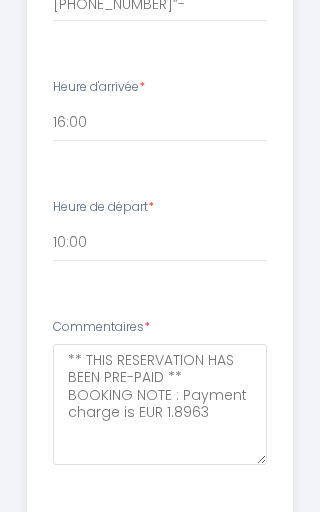 scroll, scrollTop: 969, scrollLeft: 0, axis: vertical 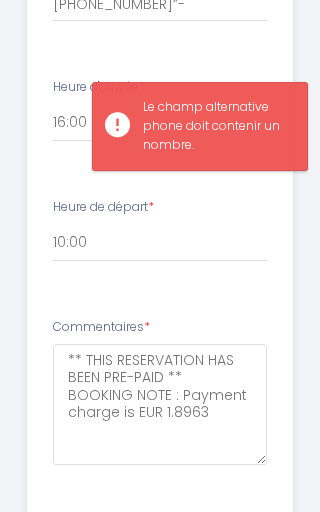 click on "Commentaires
*   ** THIS RESERVATION HAS BEEN PRE-PAID **
BOOKING NOTE : Payment charge is EUR 1.8963" at bounding box center (160, 391) 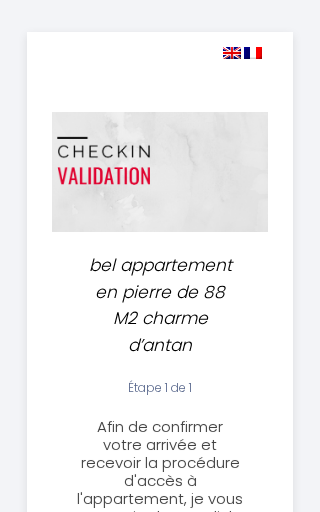 scroll, scrollTop: 19, scrollLeft: 0, axis: vertical 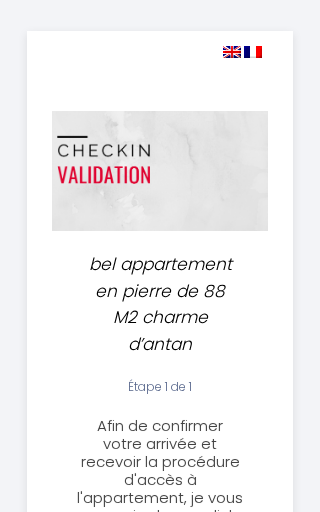 click at bounding box center [253, 52] 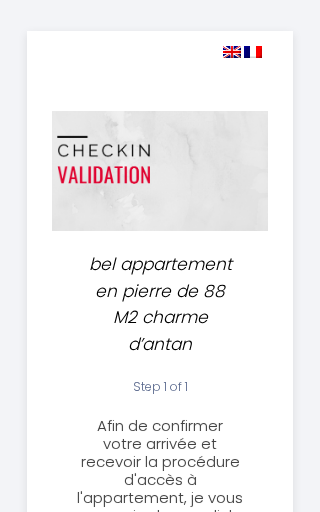 click at bounding box center [232, 52] 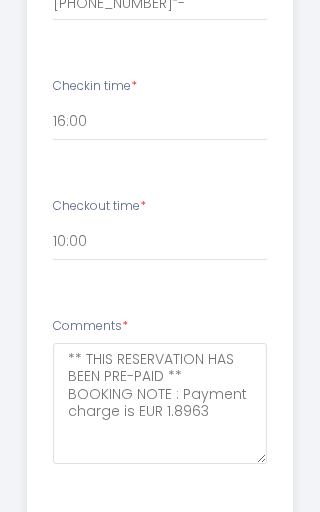 scroll, scrollTop: 969, scrollLeft: 0, axis: vertical 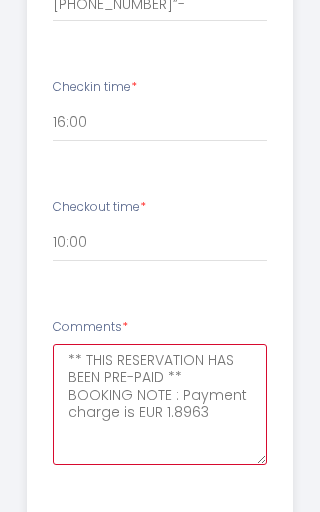 click on "** THIS RESERVATION HAS BEEN PRE-PAID **
BOOKING NOTE : Payment charge is EUR 1.8963" at bounding box center [160, 404] 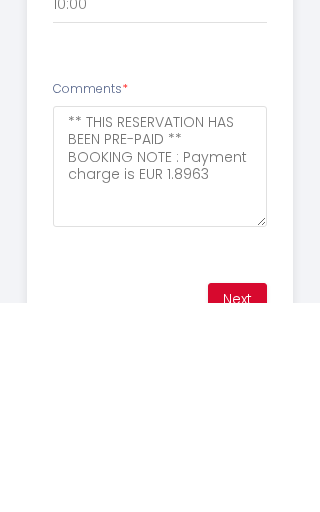click on "Next" at bounding box center [237, 509] 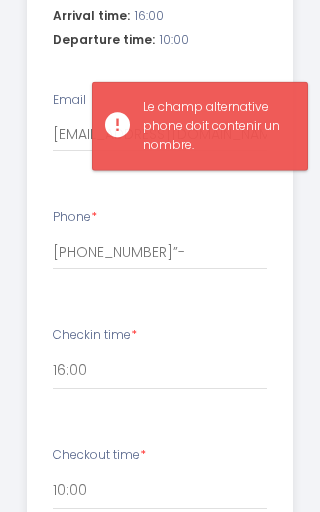 scroll, scrollTop: 721, scrollLeft: 0, axis: vertical 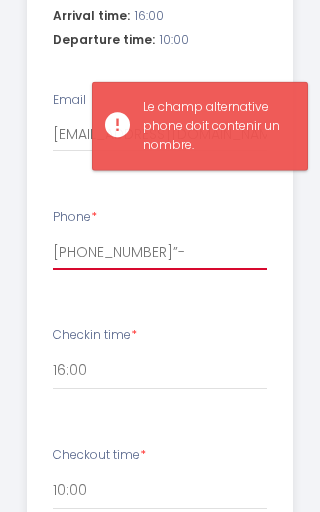 click on "[PHONE_NUMBER]”-" at bounding box center [160, 252] 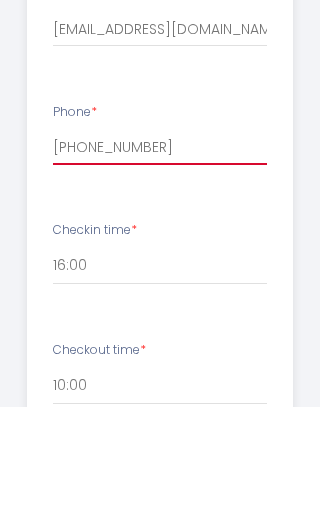 type on "[PHONE_NUMBER]" 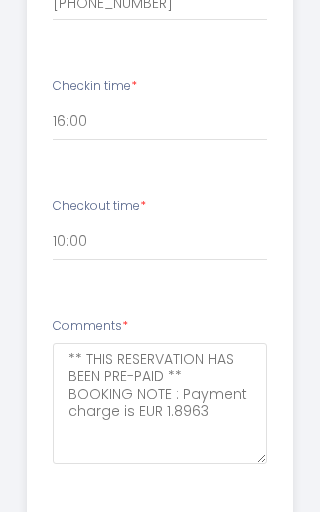 scroll, scrollTop: 969, scrollLeft: 0, axis: vertical 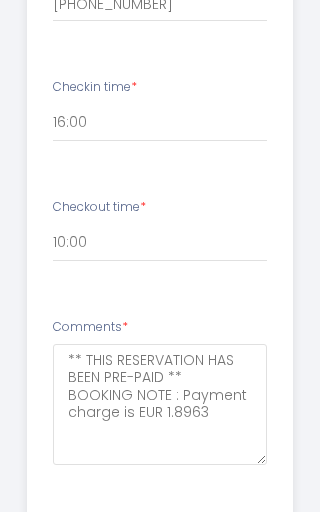 click on "Next" at bounding box center (237, 538) 